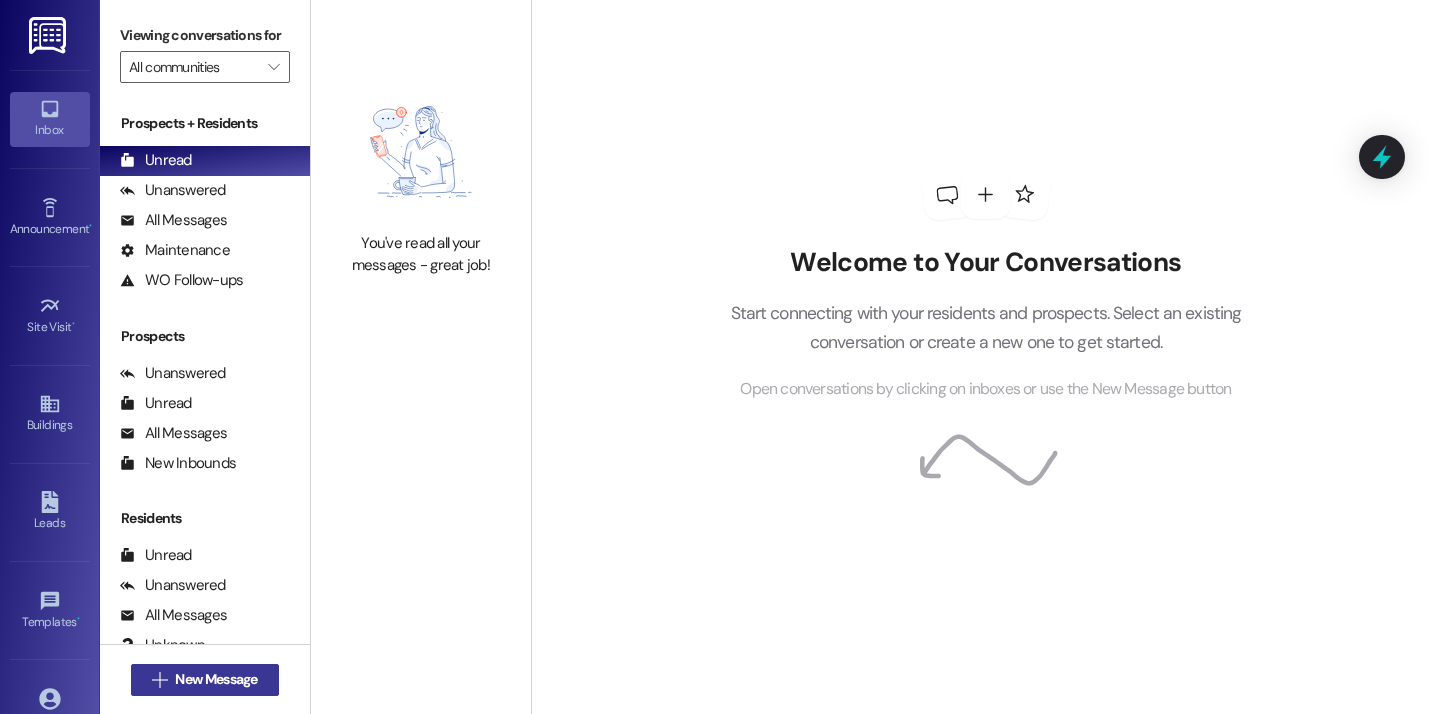 scroll, scrollTop: 0, scrollLeft: 0, axis: both 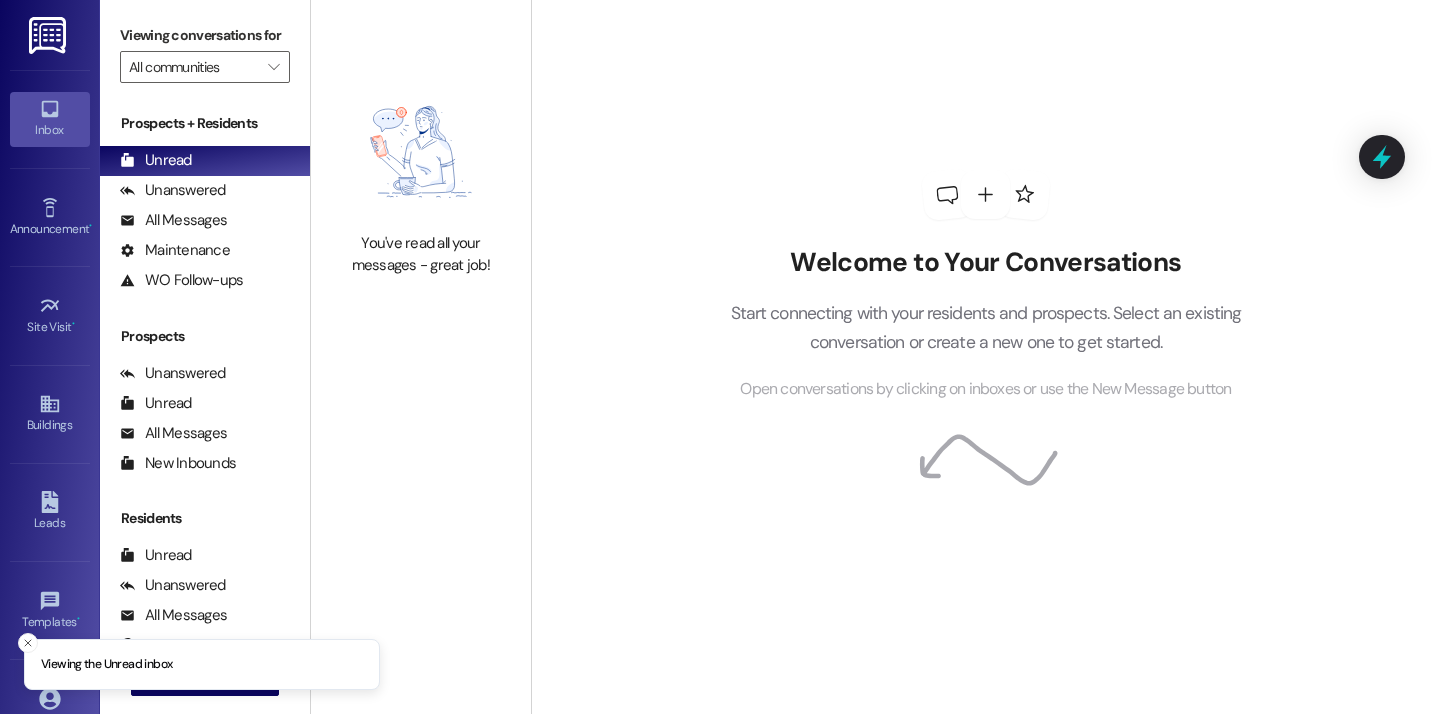 click on "Welcome to Your Conversations Start connecting with your residents and prospects. Select an existing conversation or create a new one to get started. Open conversations by clicking on inboxes or use the New Message button" at bounding box center [986, 285] 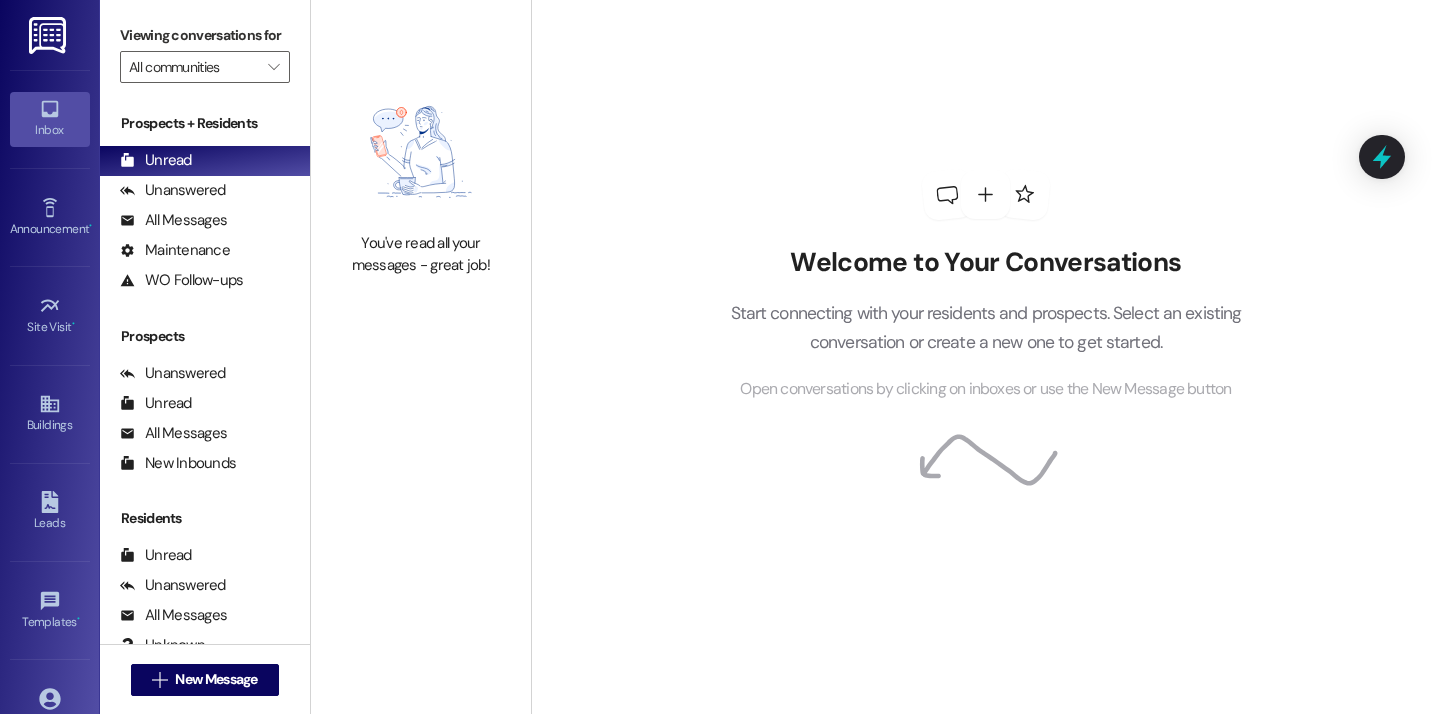 click on "You've read all your messages - great job!" at bounding box center (421, 178) 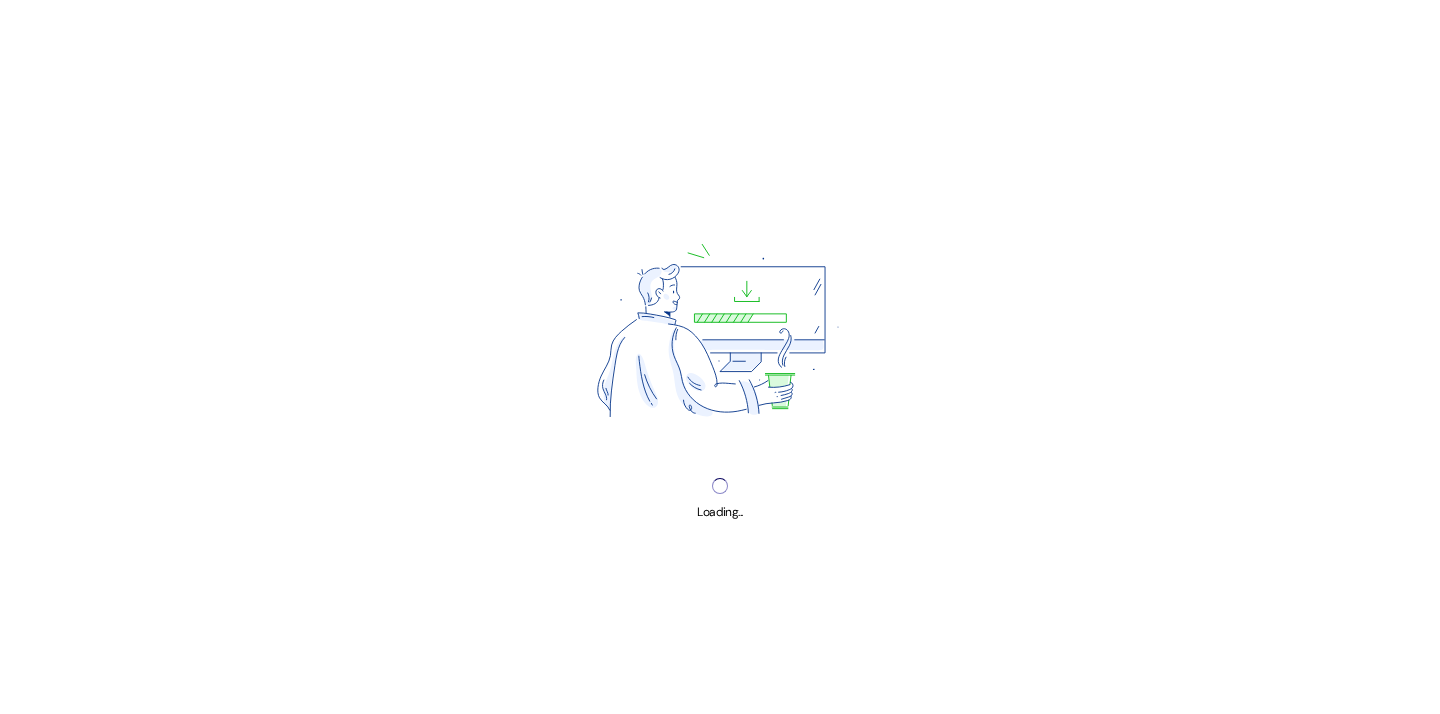 scroll, scrollTop: 0, scrollLeft: 0, axis: both 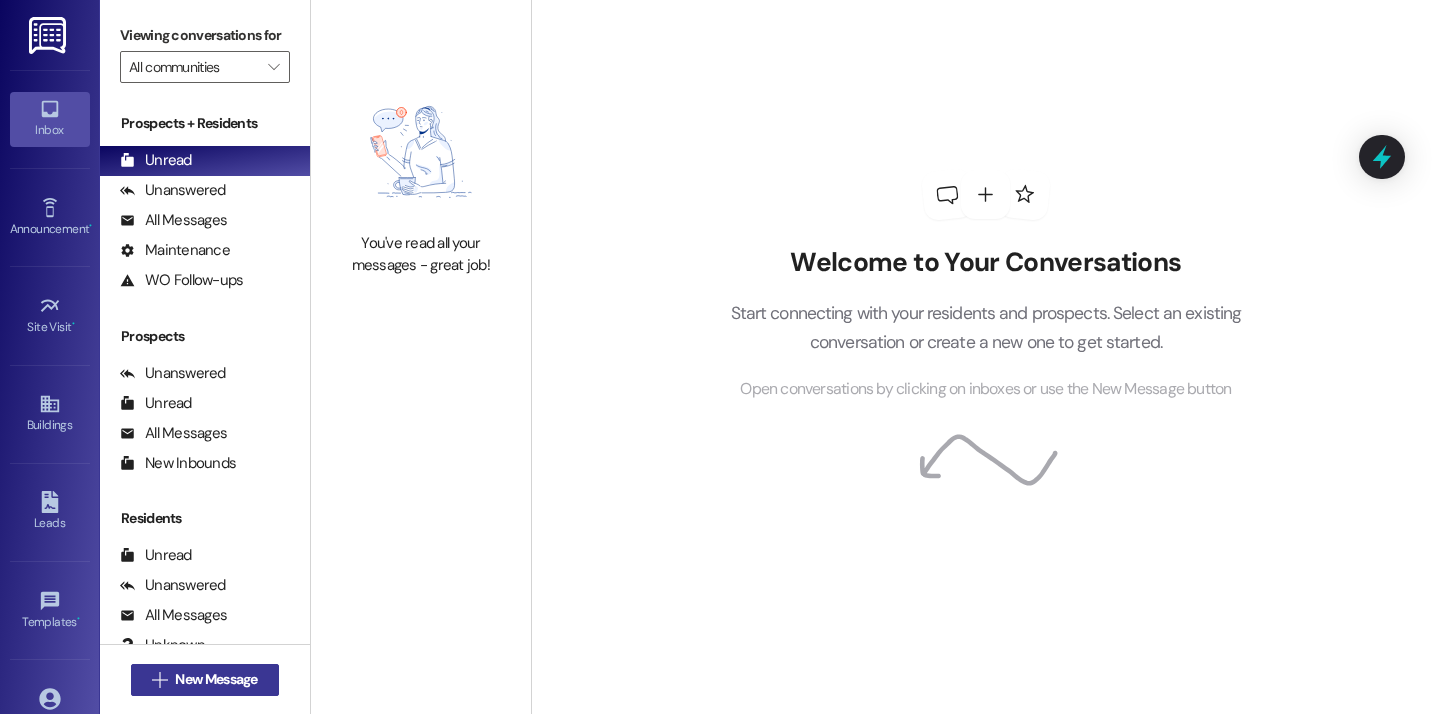 click on "New Message" at bounding box center (216, 679) 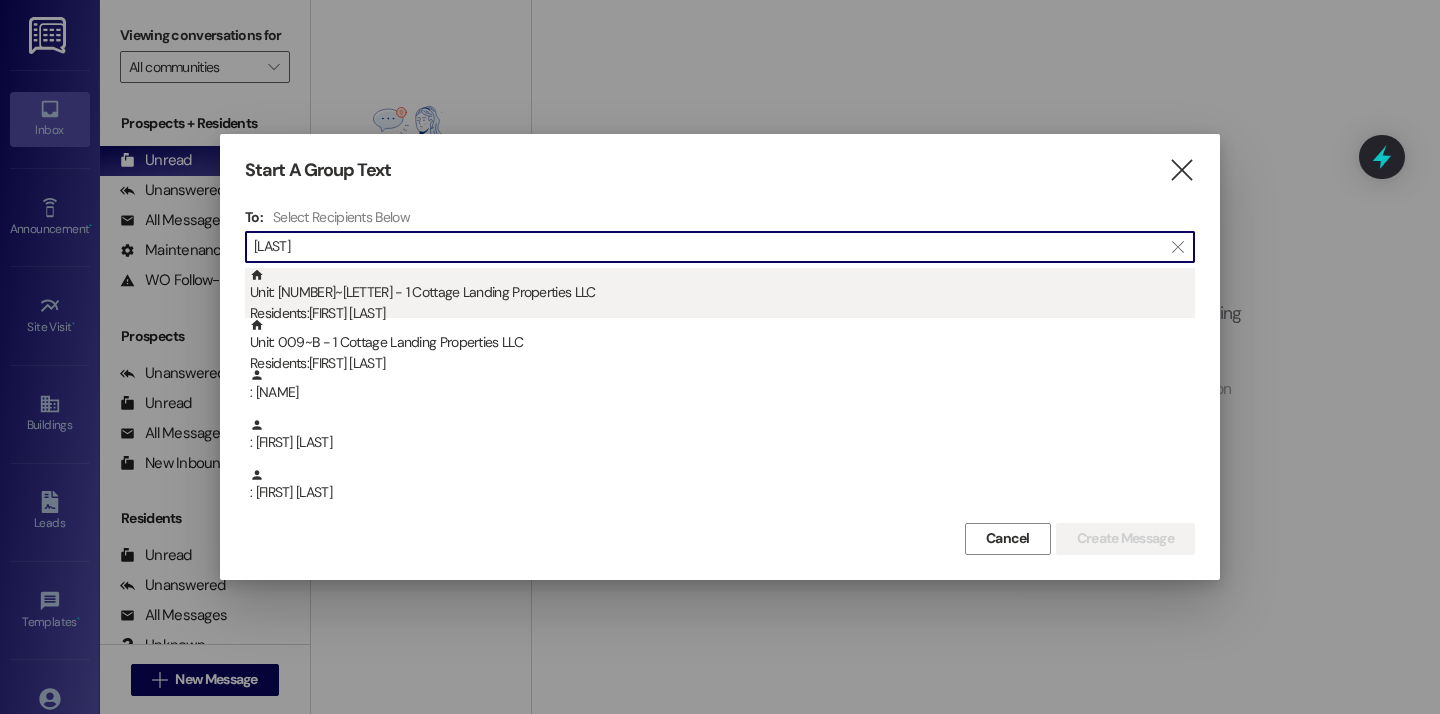 type on "wright" 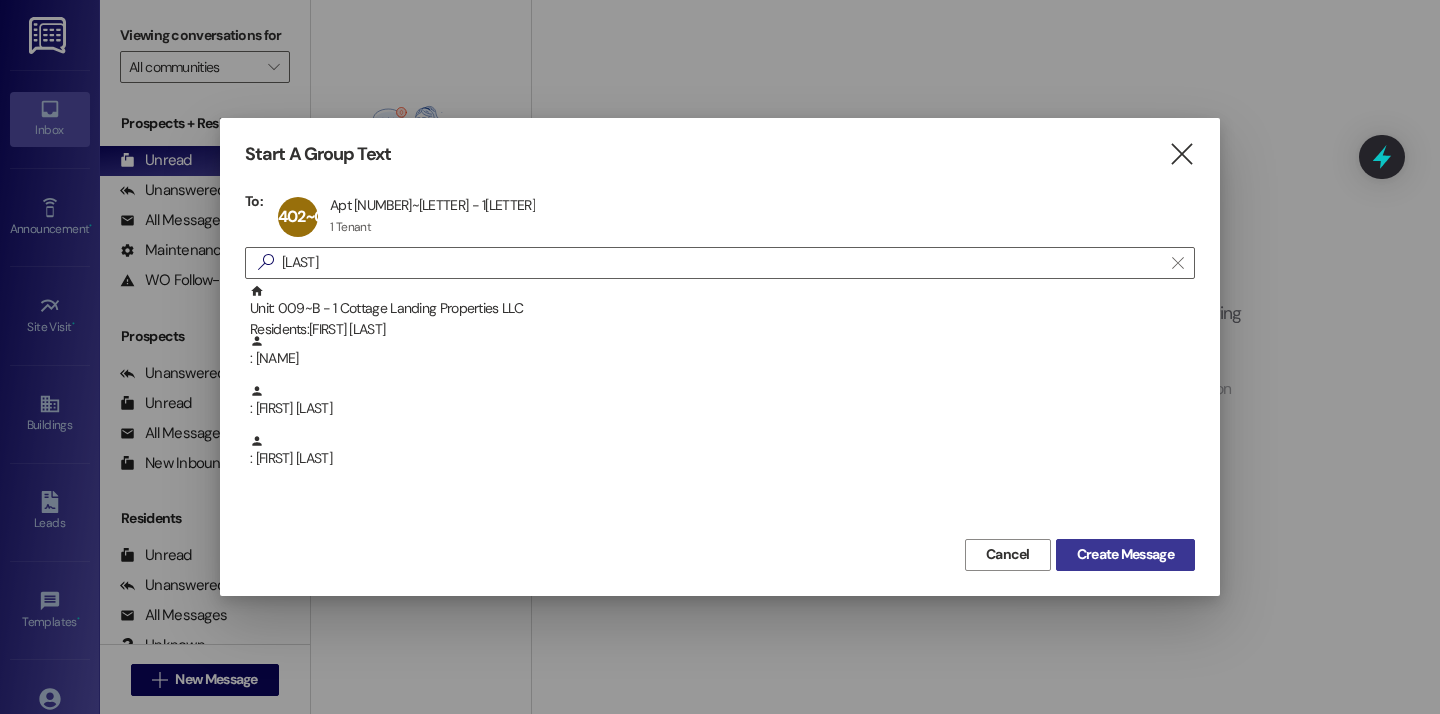 click on "Create Message" at bounding box center [1125, 554] 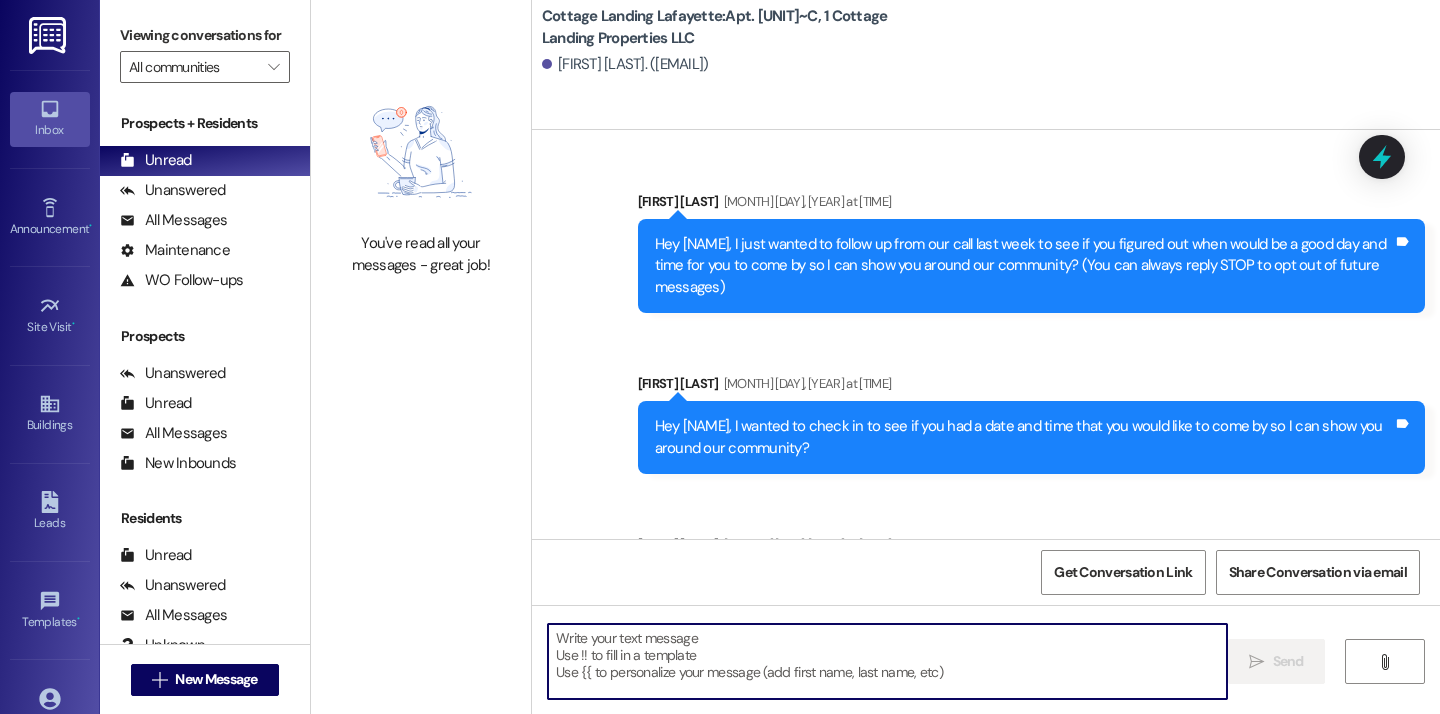scroll, scrollTop: 48456, scrollLeft: 0, axis: vertical 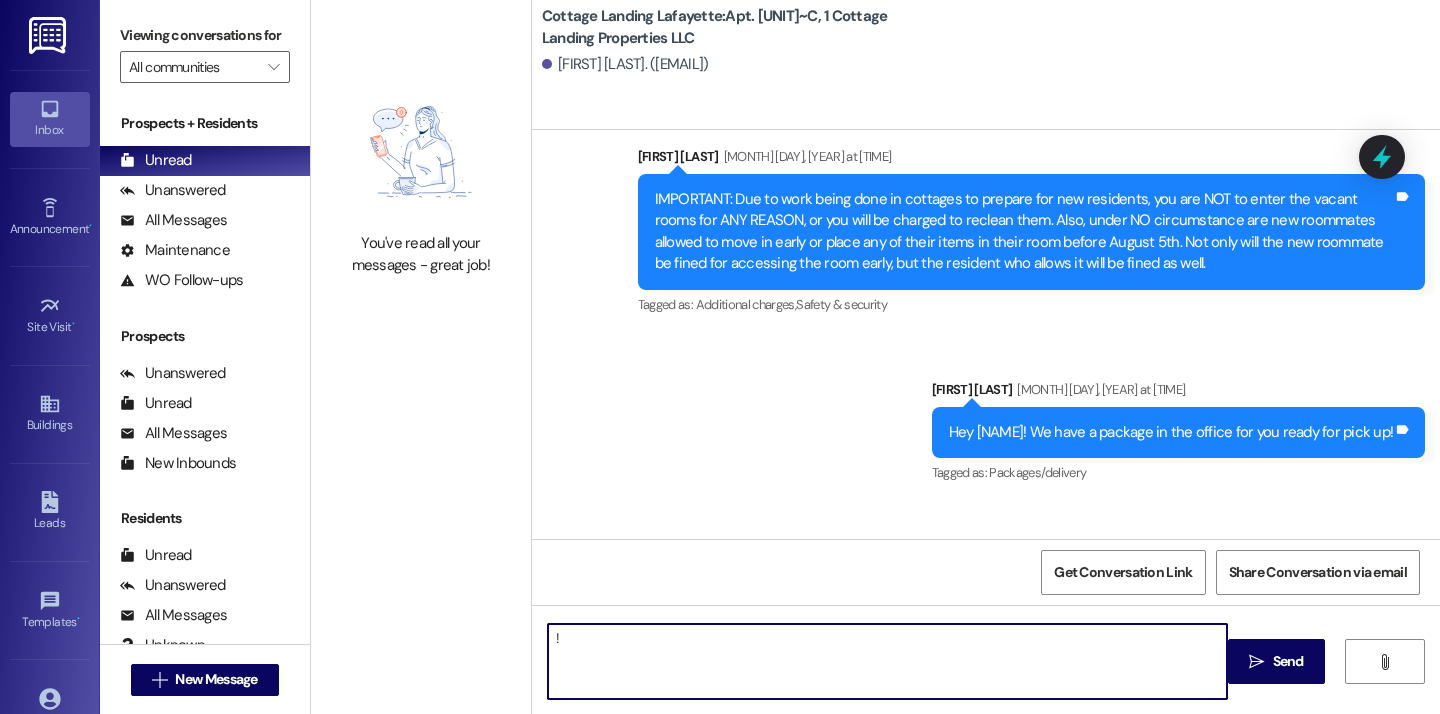 type on "!!" 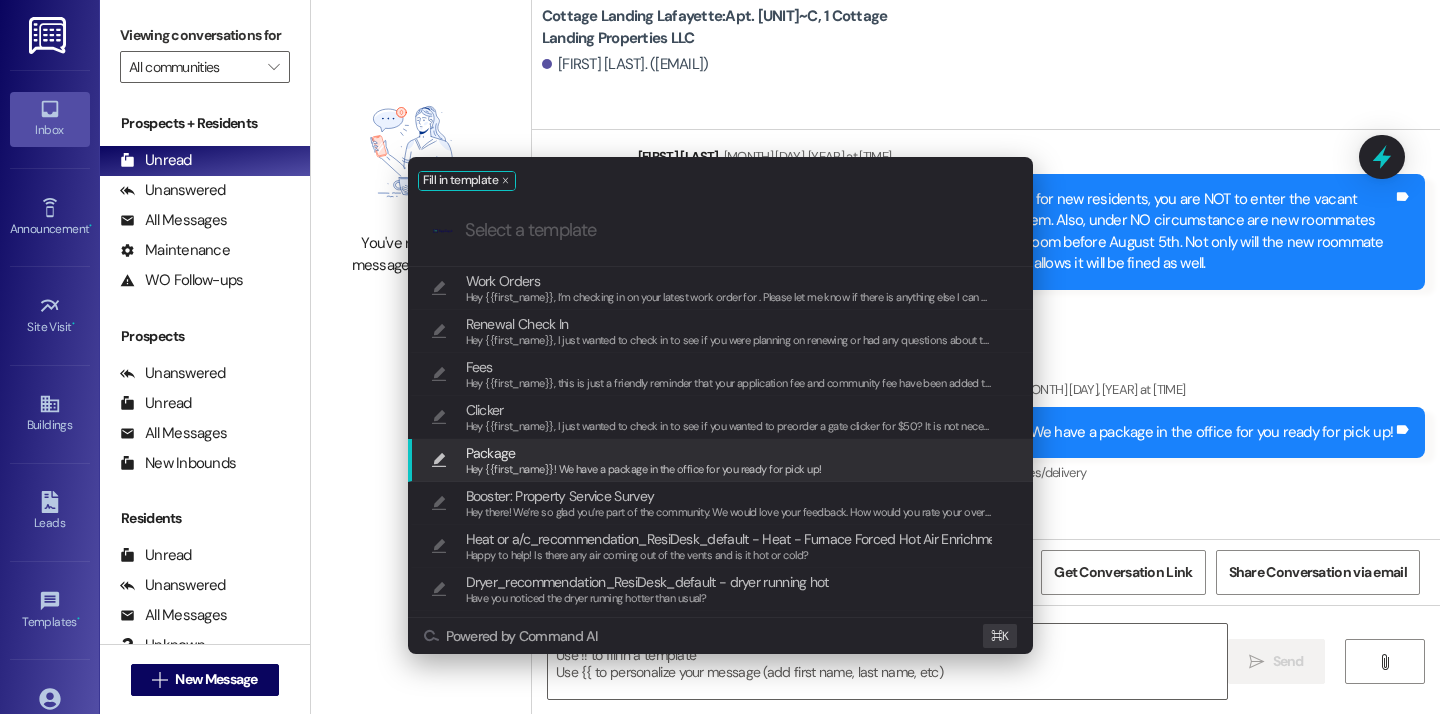 click on "Hey {{first_name}}! We have a package in the office for you ready for pick up!" at bounding box center (644, 470) 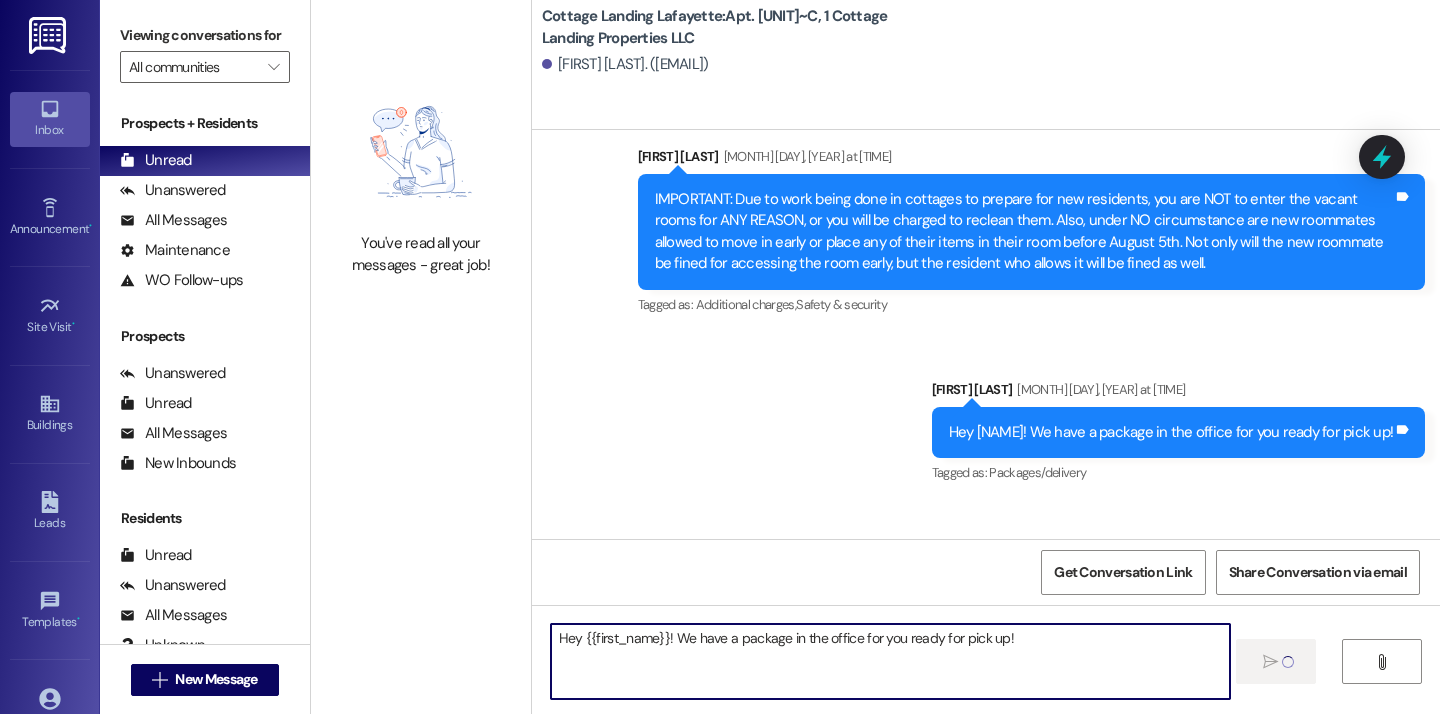 type 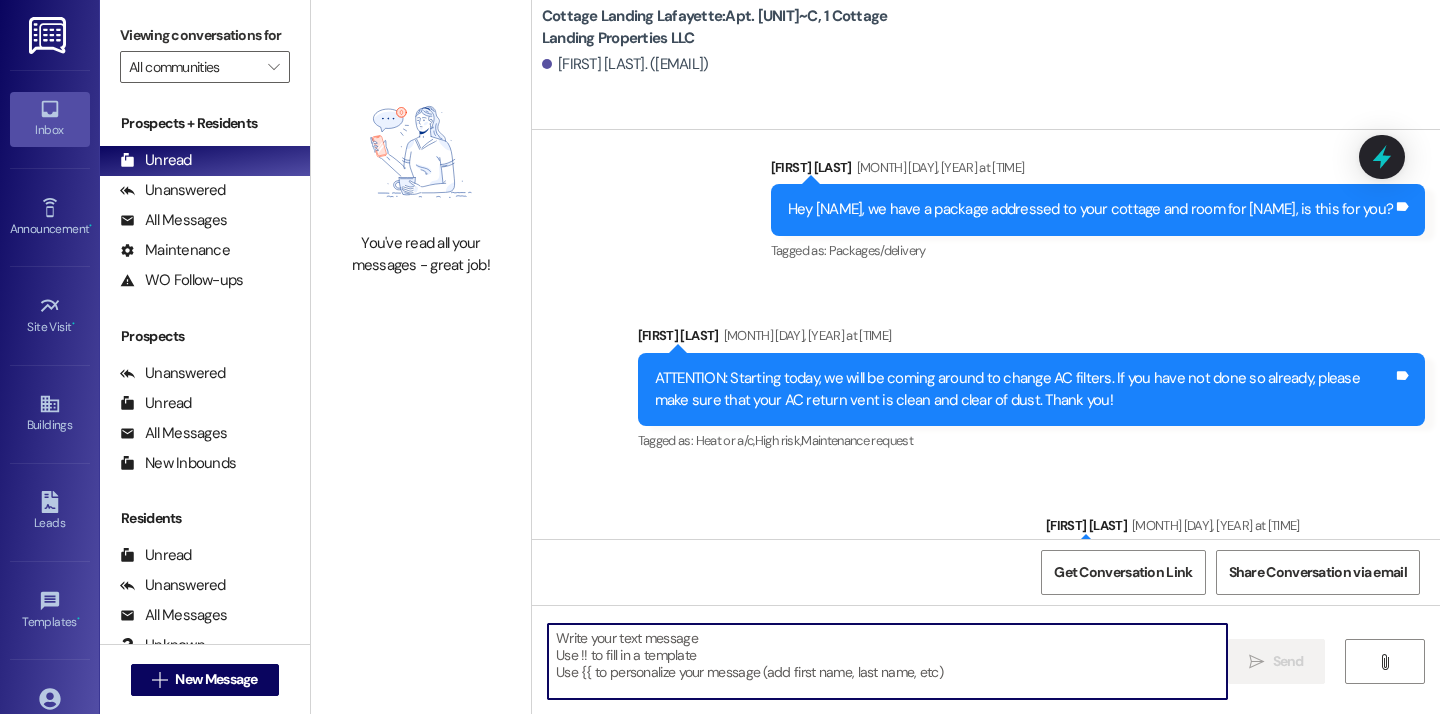 scroll, scrollTop: 44483, scrollLeft: 0, axis: vertical 